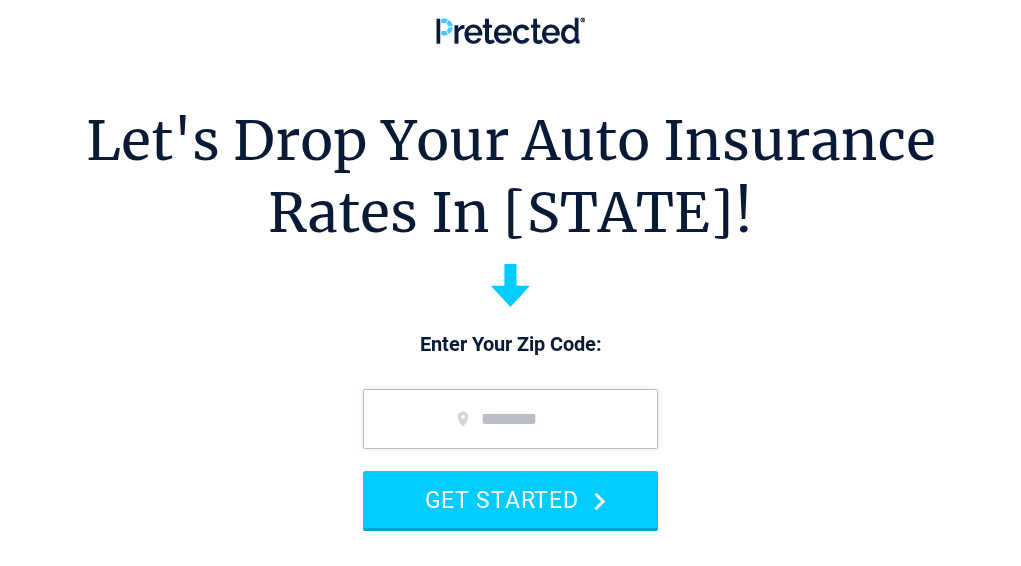 scroll, scrollTop: 0, scrollLeft: 0, axis: both 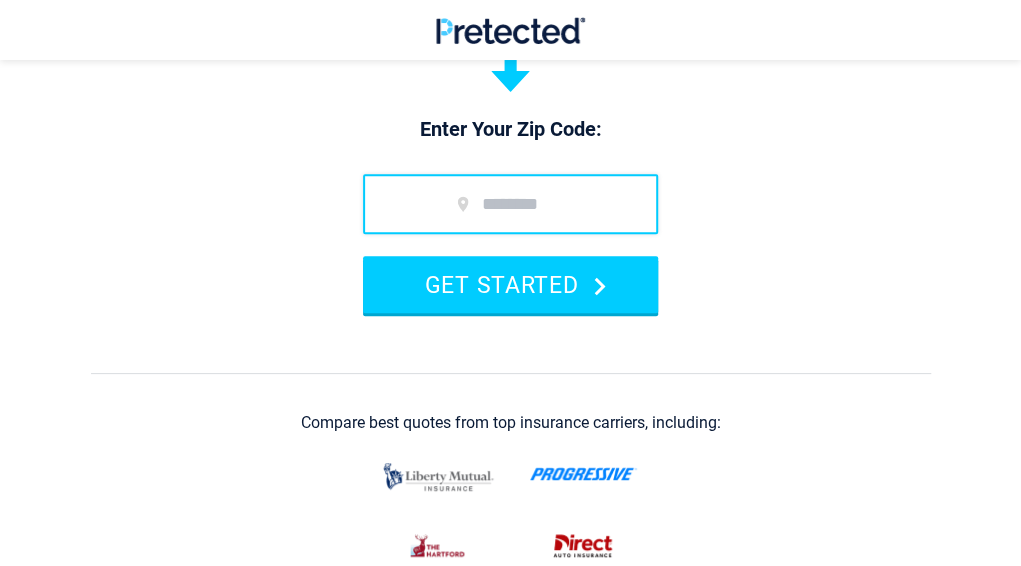 click at bounding box center [510, 204] 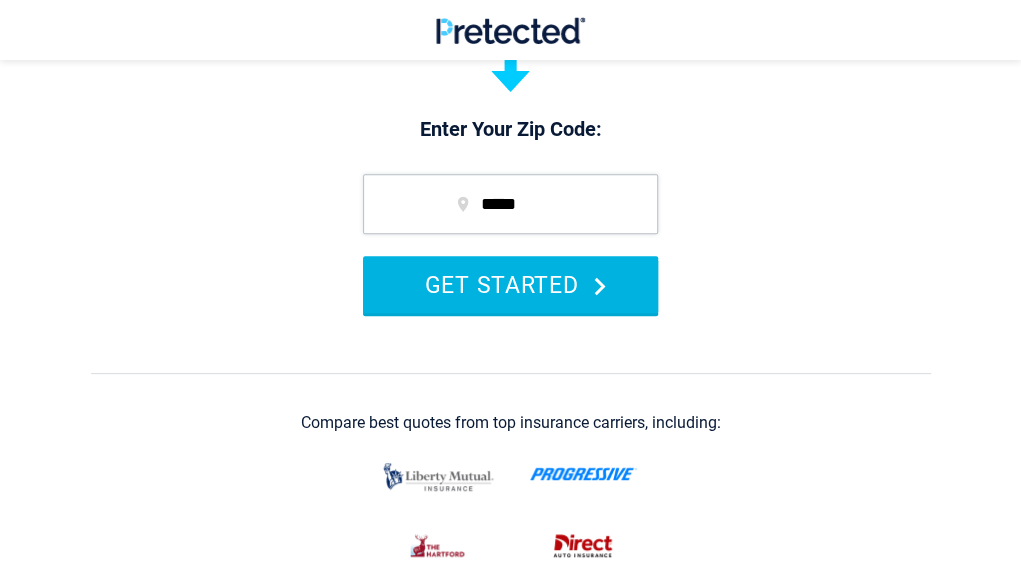 type on "*****" 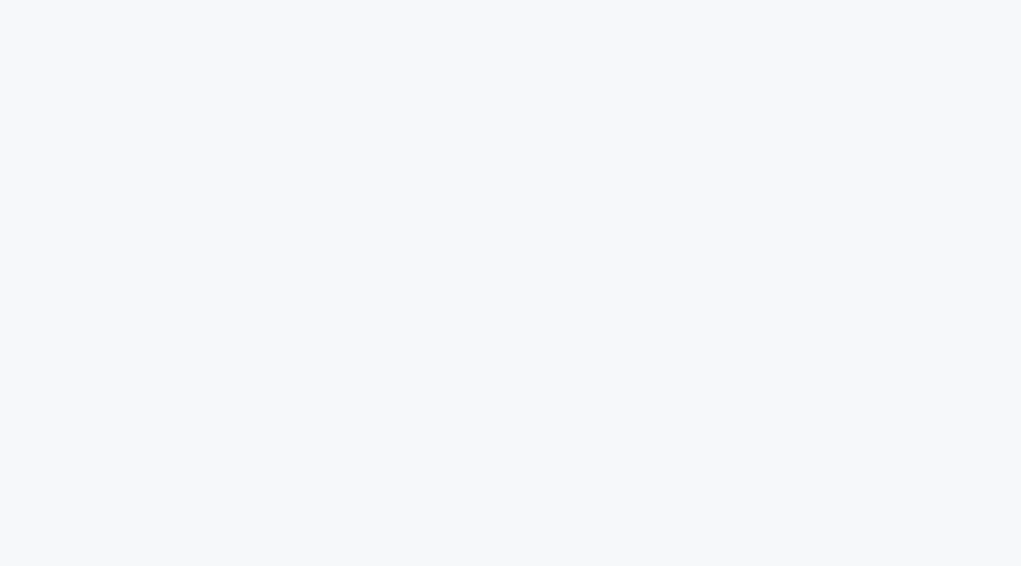 scroll, scrollTop: 0, scrollLeft: 0, axis: both 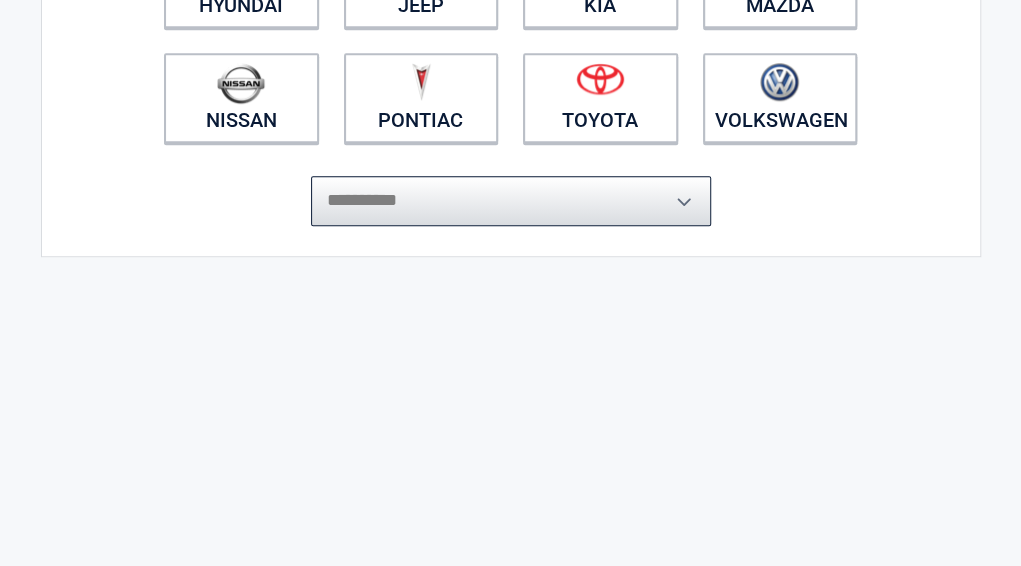 click on "**********" at bounding box center (511, 201) 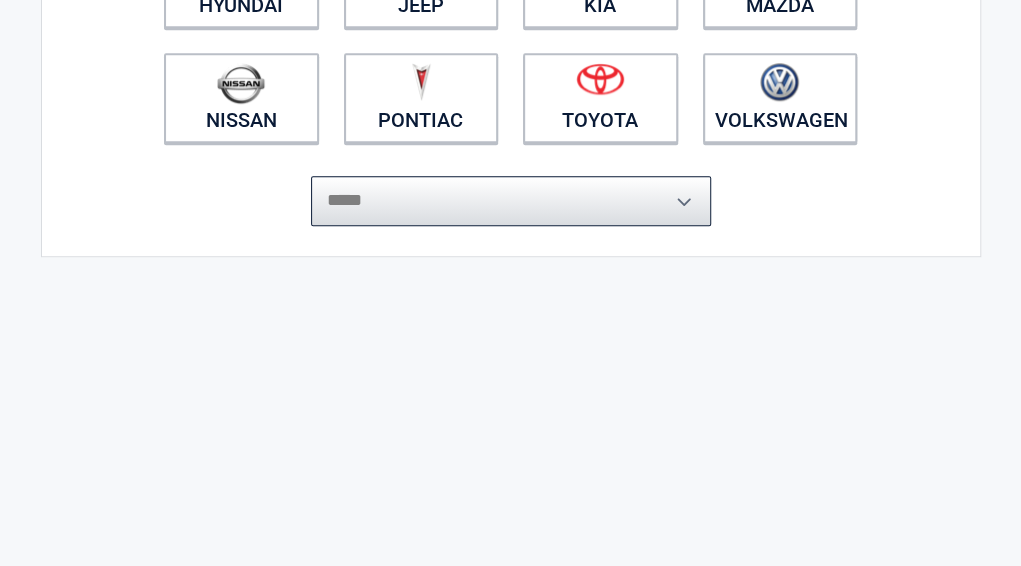 click on "**********" at bounding box center (511, 201) 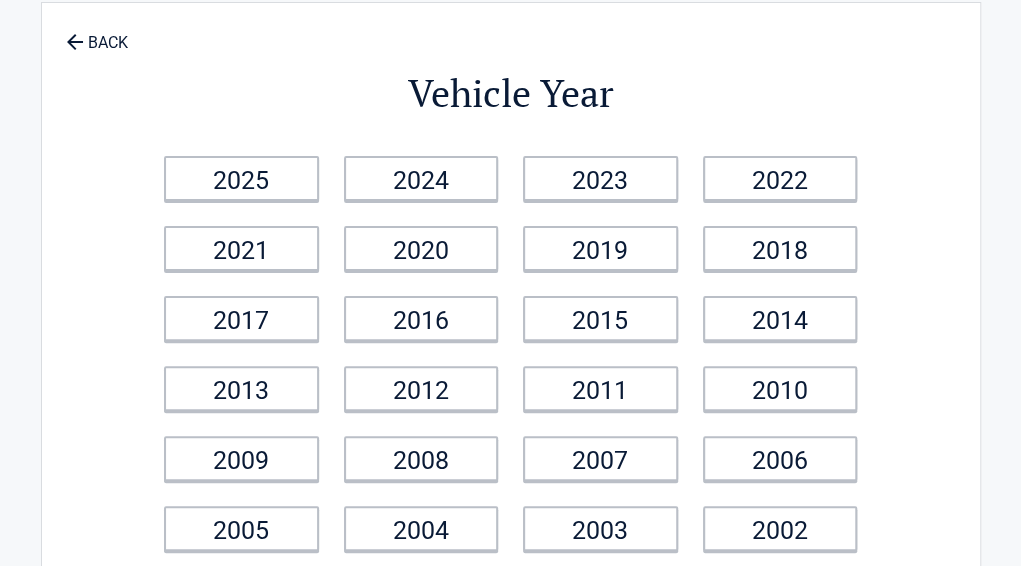 scroll, scrollTop: 0, scrollLeft: 0, axis: both 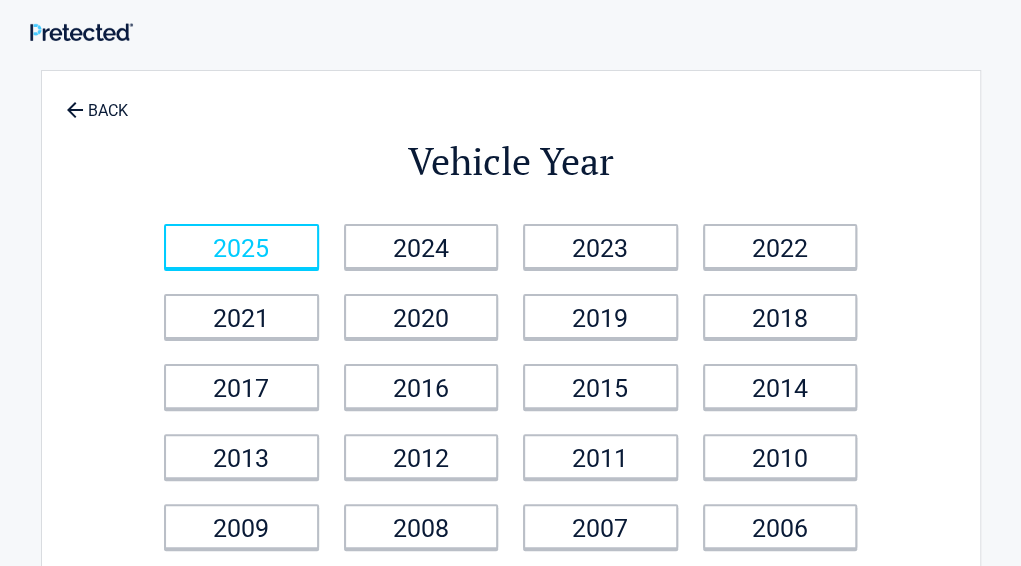 click on "2025" at bounding box center (241, 246) 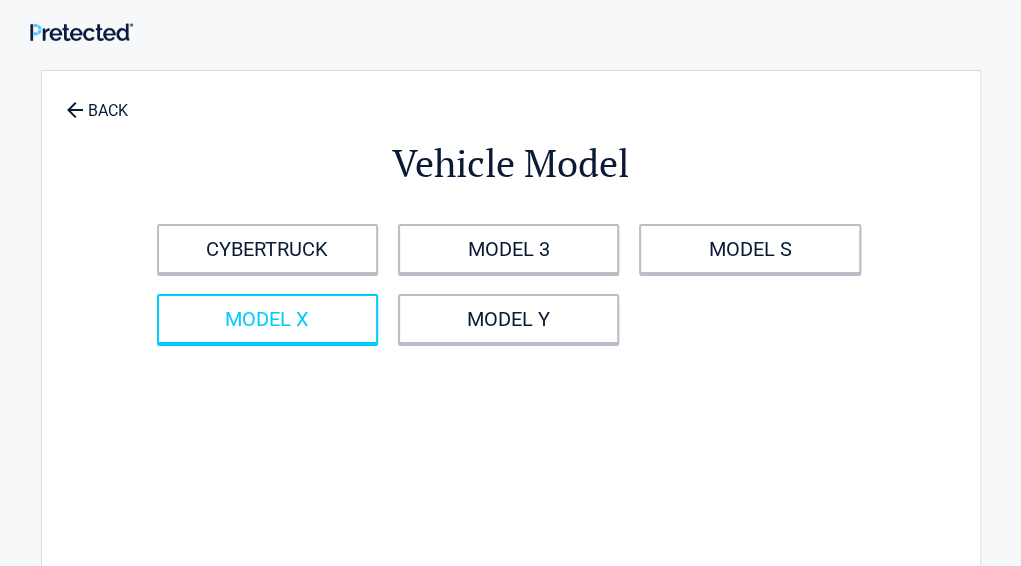 click on "MODEL X" at bounding box center (267, 319) 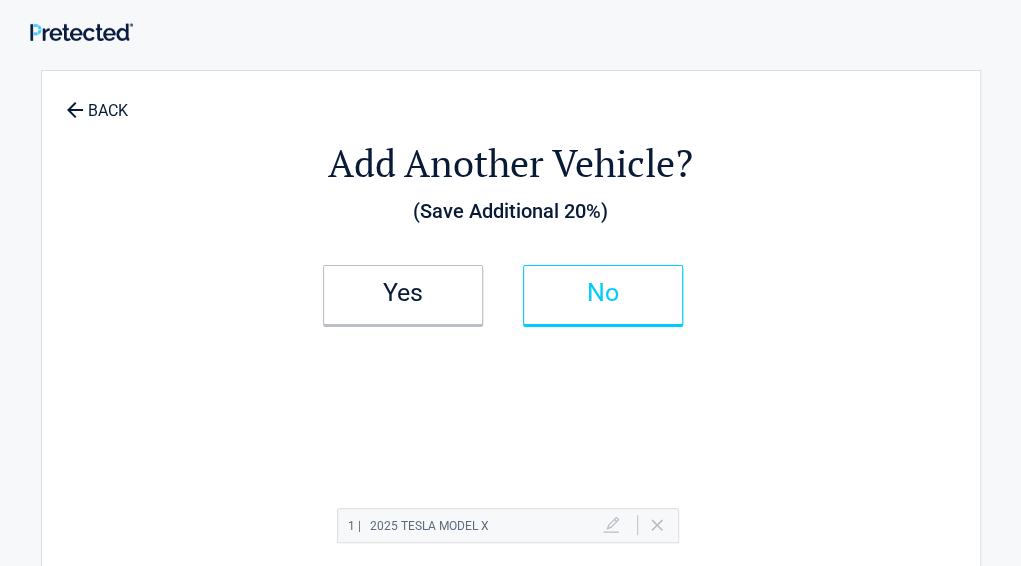 click on "No" at bounding box center [603, 293] 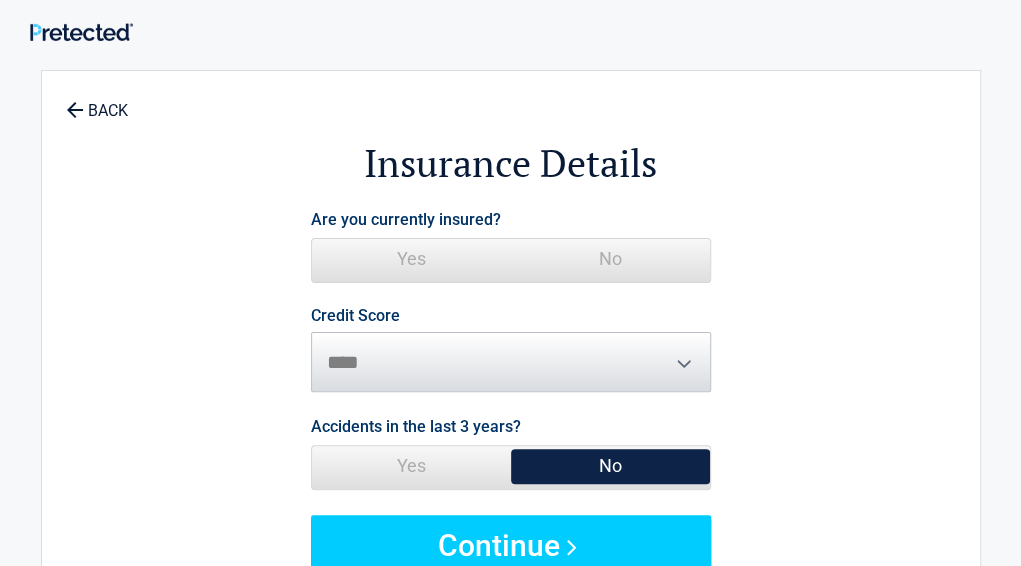 click on "No" at bounding box center (610, 259) 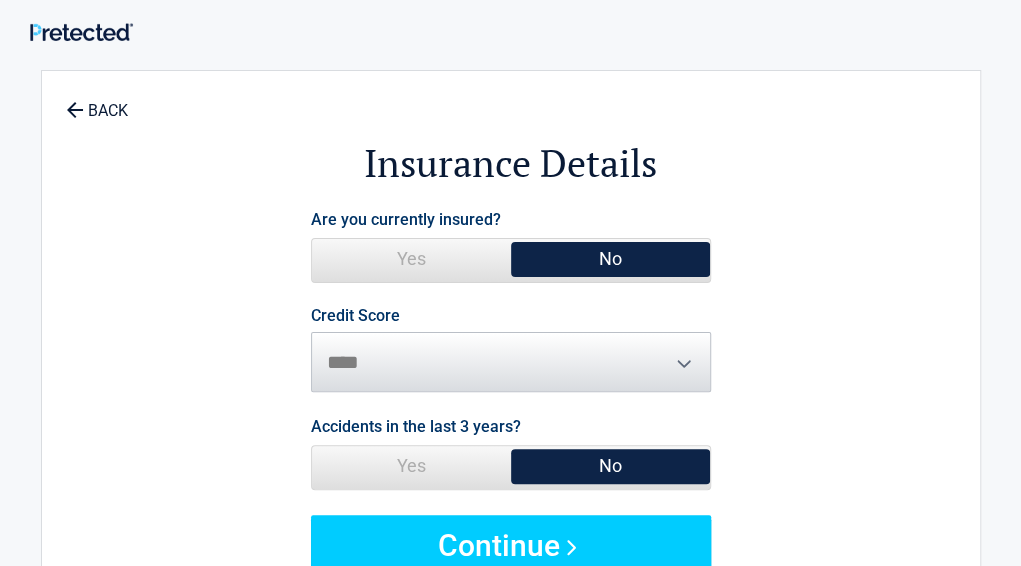click on "Credit Score
*********
****
*******
****" at bounding box center [511, 350] 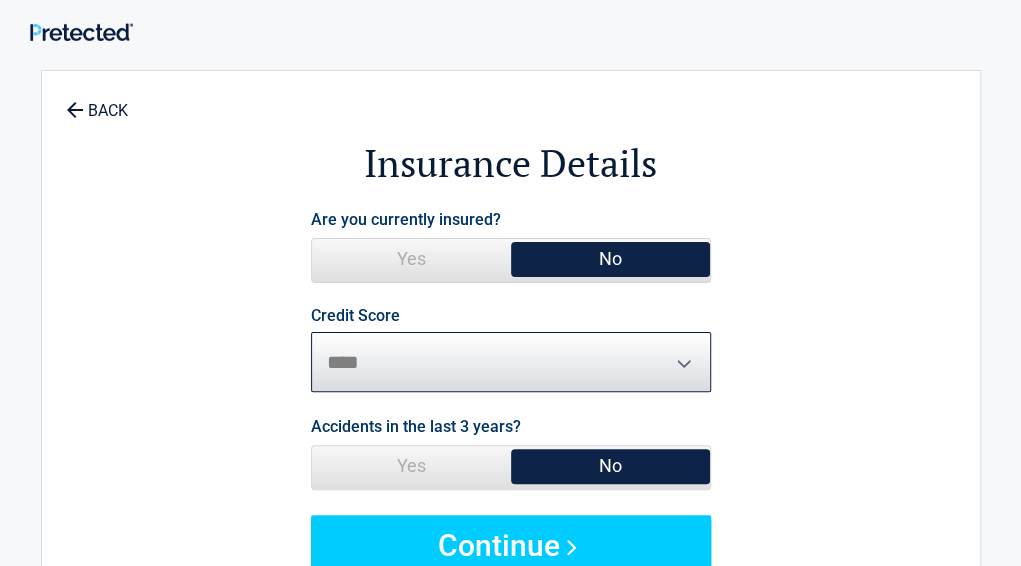 click on "*********
****
*******
****" at bounding box center [511, 362] 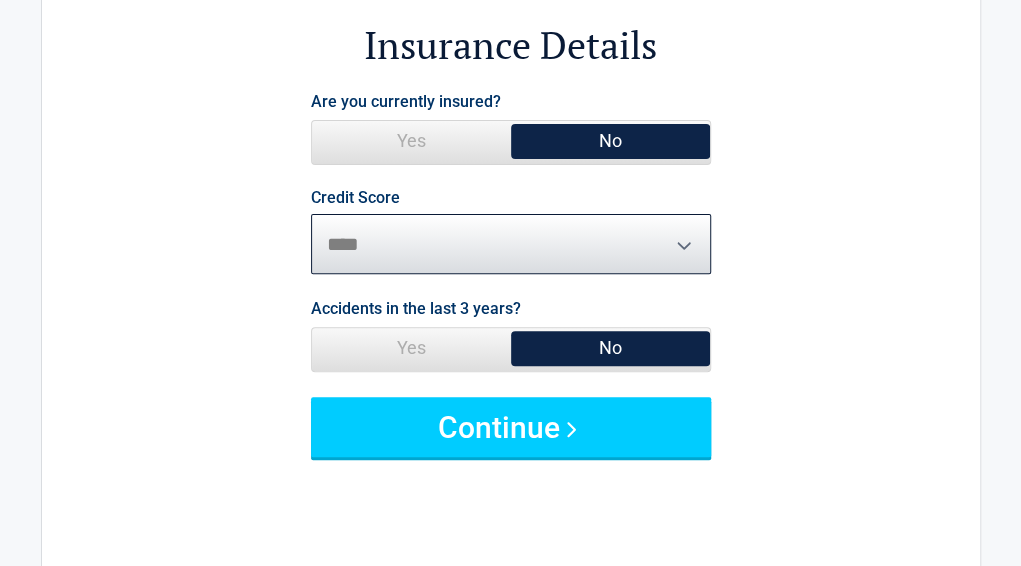 scroll, scrollTop: 120, scrollLeft: 0, axis: vertical 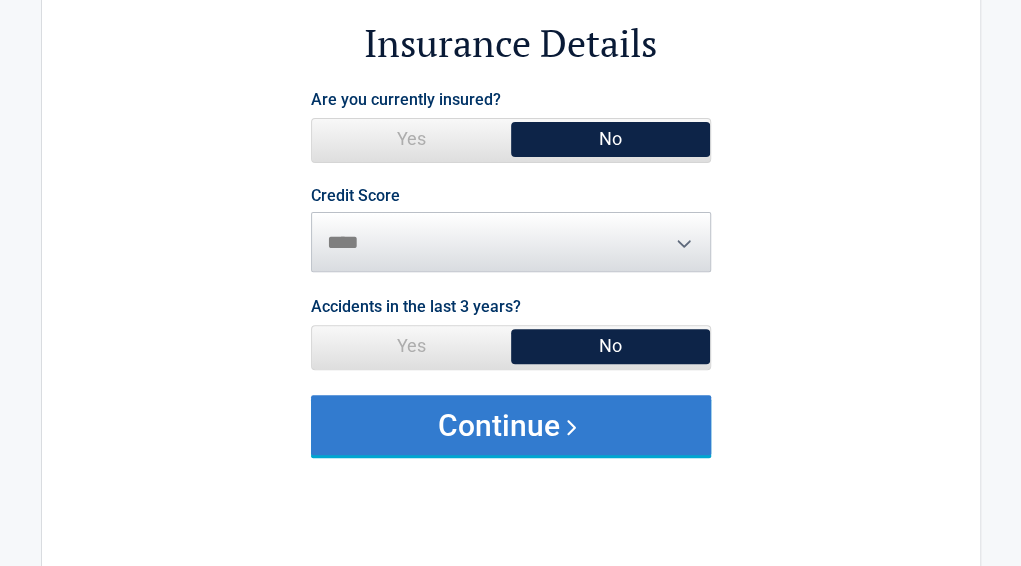 click on "Continue" at bounding box center [511, 425] 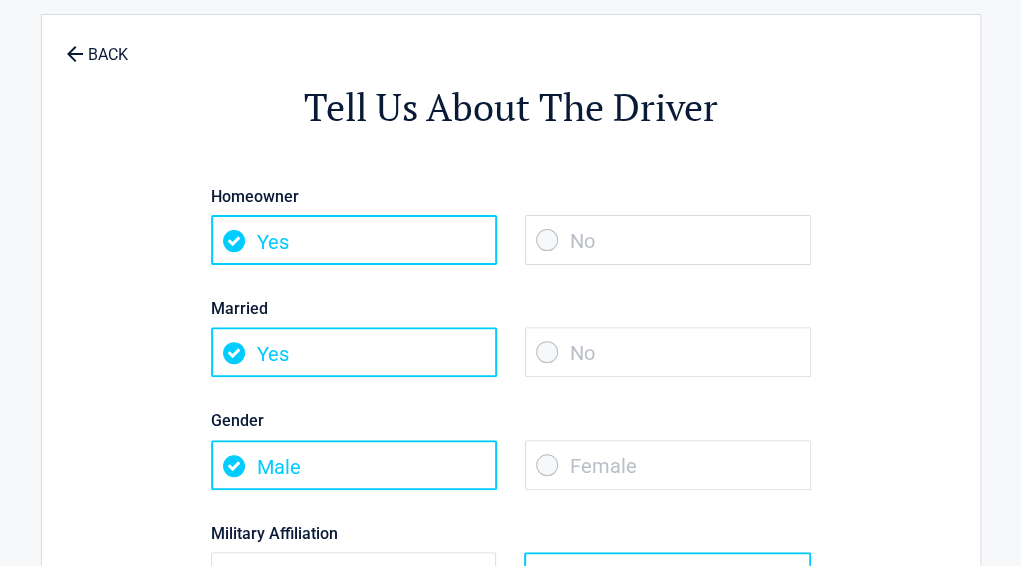 scroll, scrollTop: 0, scrollLeft: 0, axis: both 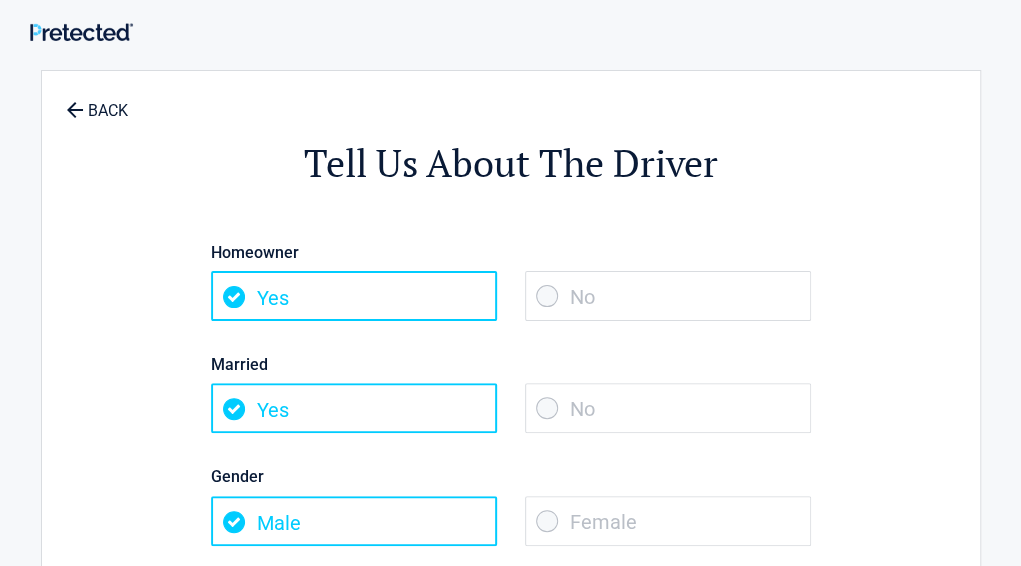 click on "No" at bounding box center [668, 296] 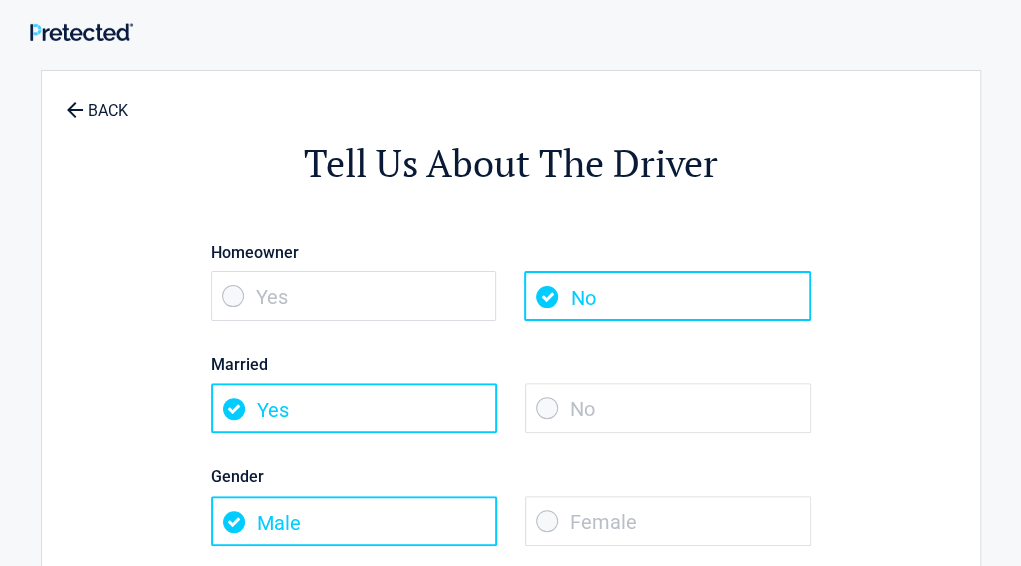 click on "No" at bounding box center (668, 408) 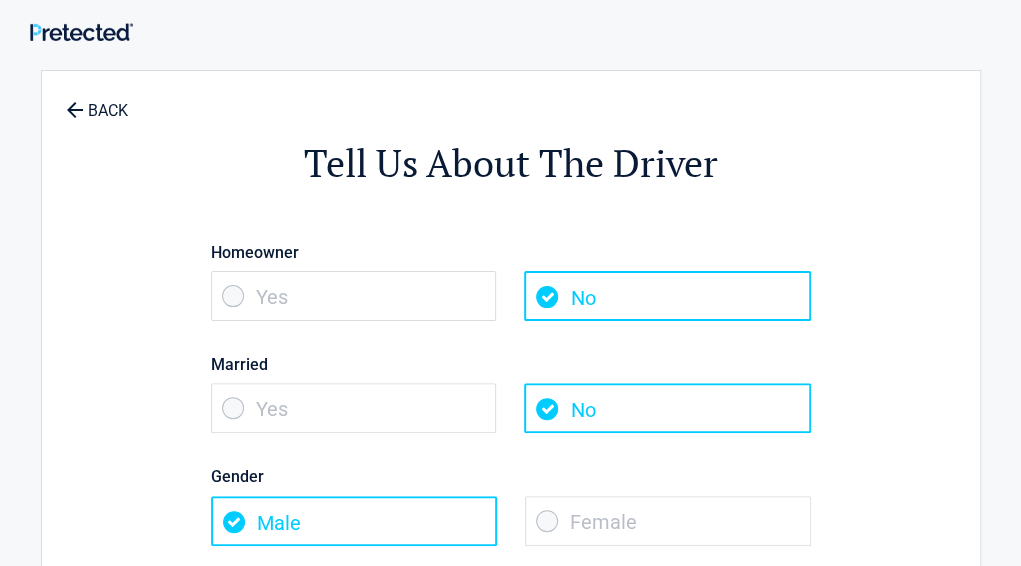 click on "Female" at bounding box center [668, 521] 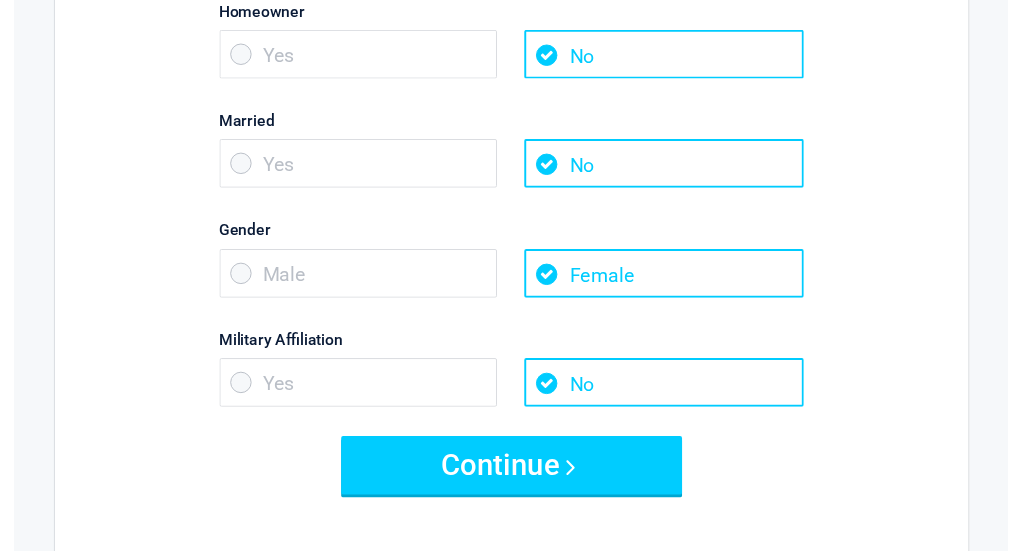 scroll, scrollTop: 241, scrollLeft: 0, axis: vertical 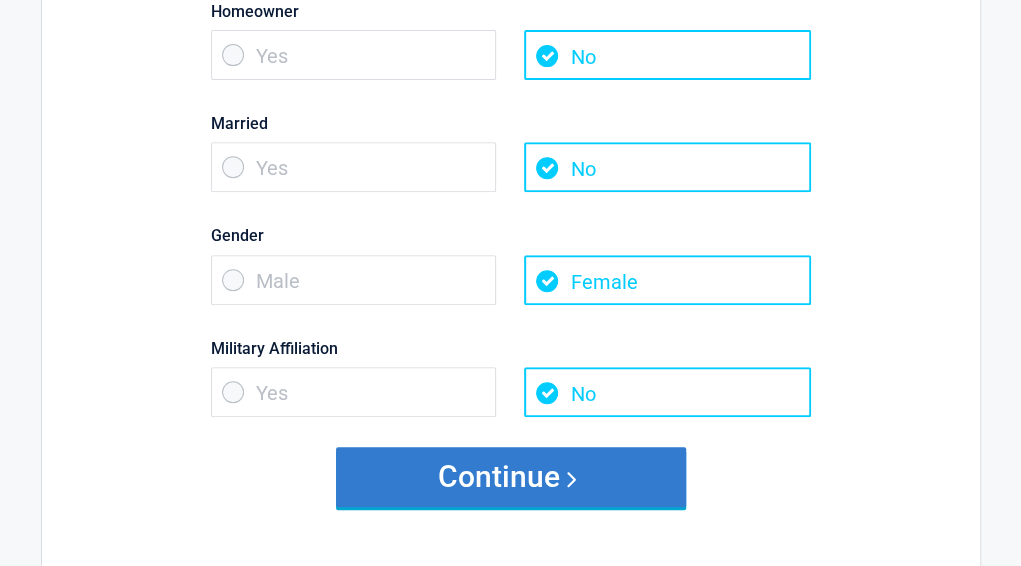 click on "Continue" at bounding box center [511, 477] 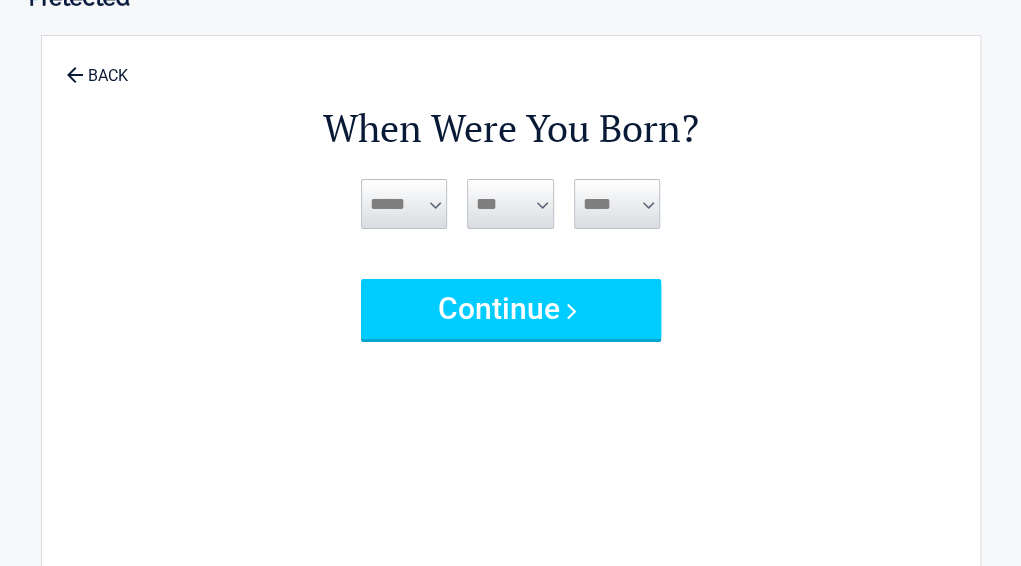 scroll, scrollTop: 0, scrollLeft: 0, axis: both 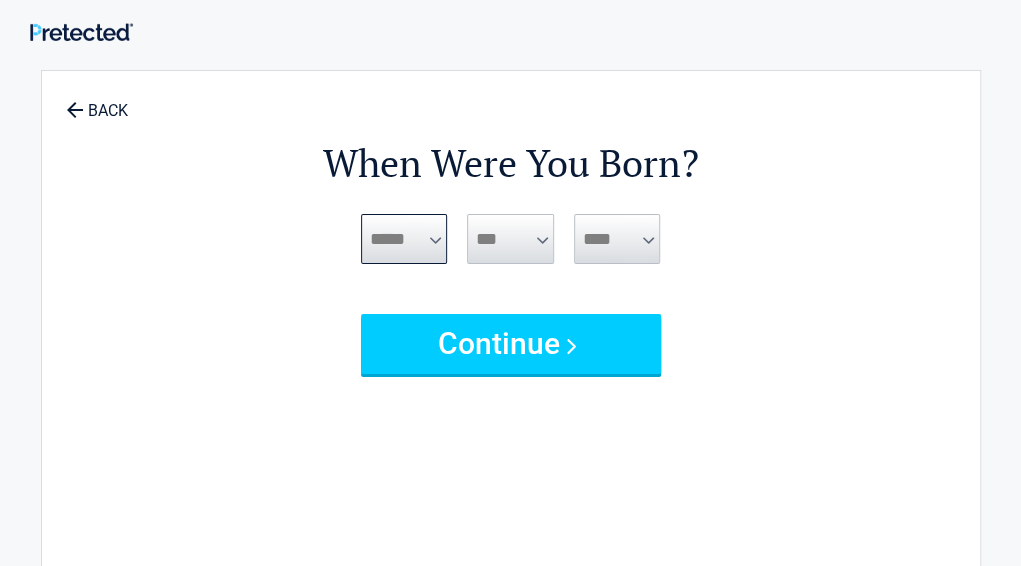 click on "*****
***
***
***
***
***
***
***
***
***
***
***
***" at bounding box center (404, 239) 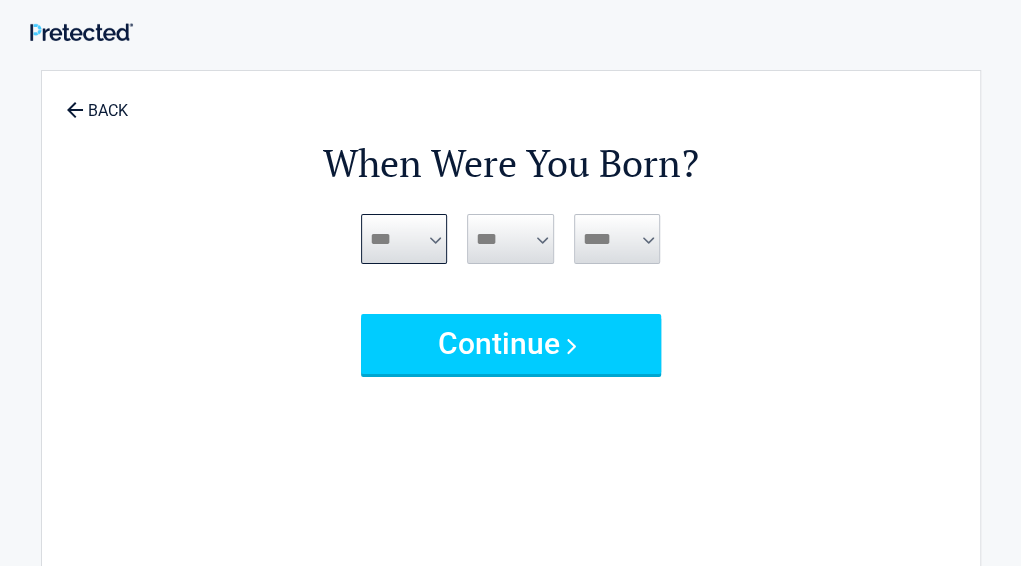 click on "*****
***
***
***
***
***
***
***
***
***
***
***
***" at bounding box center (404, 239) 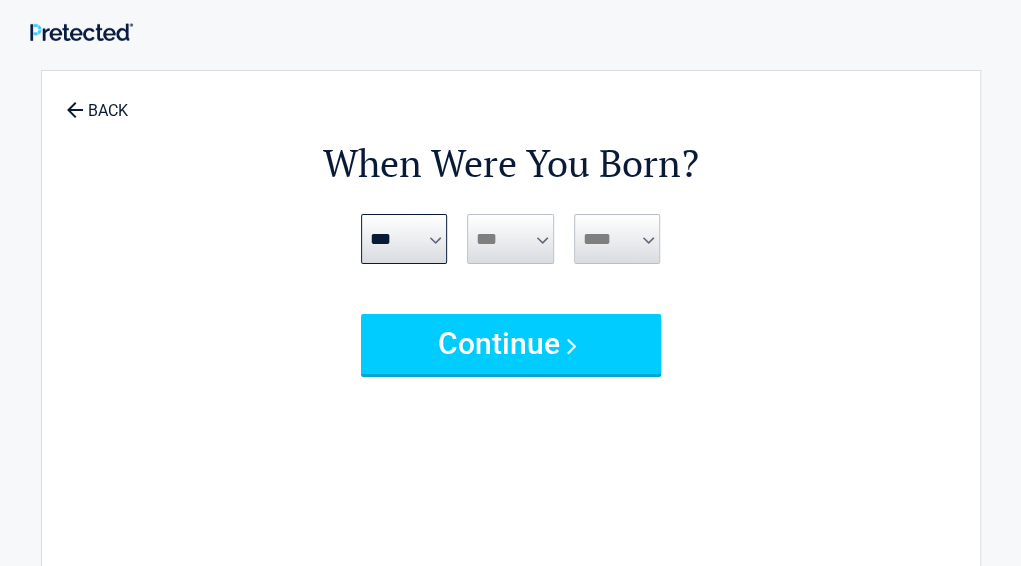 click on "*** * * * * * * * * * ** ** ** ** ** ** ** ** ** ** ** ** ** ** ** ** ** ** ** ** **" at bounding box center (510, 239) 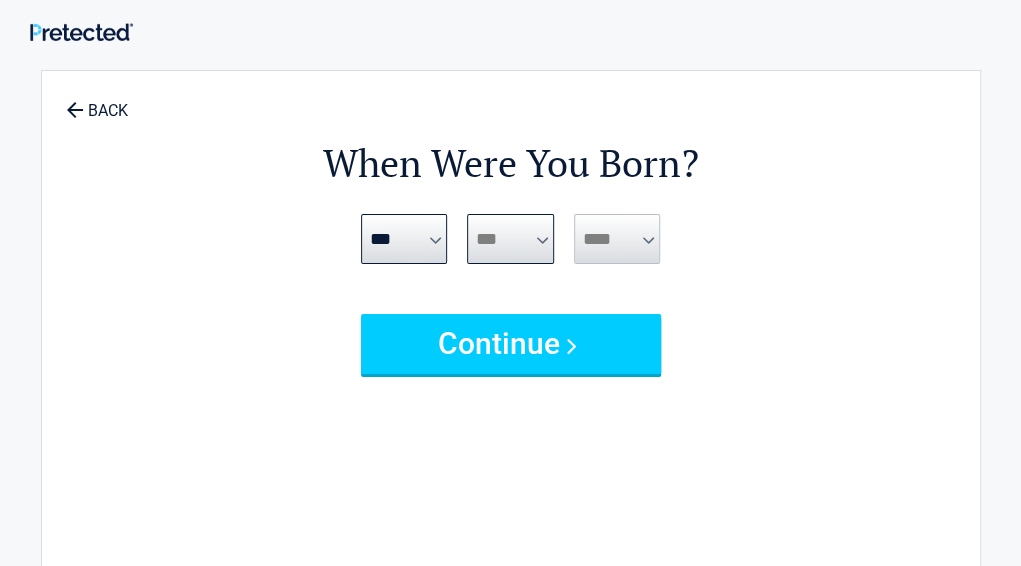 click on "*** * * * * * * * * * ** ** ** ** ** ** ** ** ** ** ** ** ** ** ** ** ** ** ** ** **" at bounding box center (510, 239) 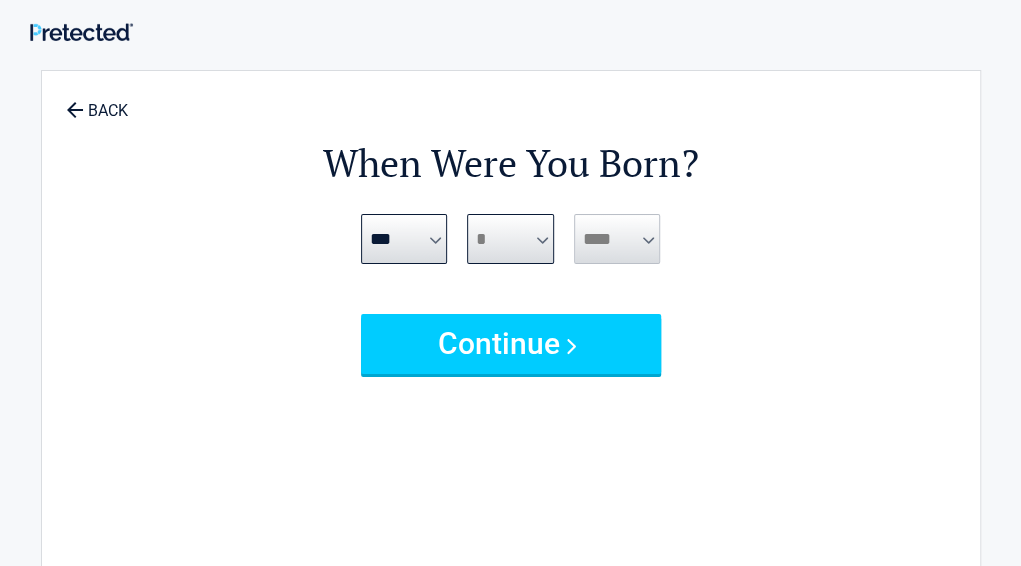 click on "*** * * * * * * * * * ** ** ** ** ** ** ** ** ** ** ** ** ** ** ** ** ** ** ** ** **" at bounding box center [510, 239] 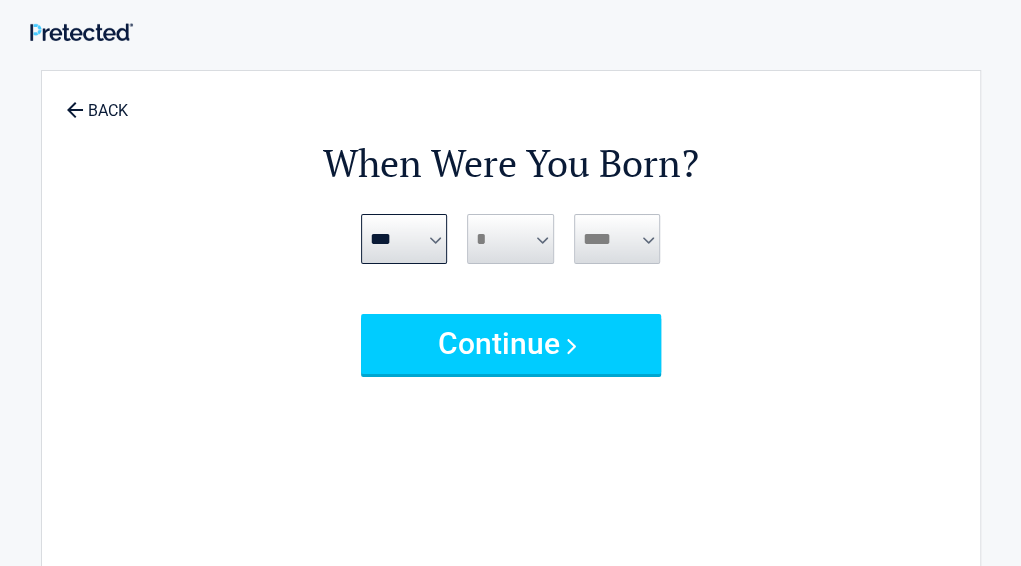 click on "****
****
****
****
****
****
****
****
****
****
****
****
****
****
****
****
****
****
****
****
****
****
****
****
****
****
****
****
****
****
****
****
****
****
****
****
****
****
****
****
****
****
****
****
****
****
****
****
****
****
****
****
****
****
****
****
****
****
****
****
****
****
**** ****" at bounding box center [617, 239] 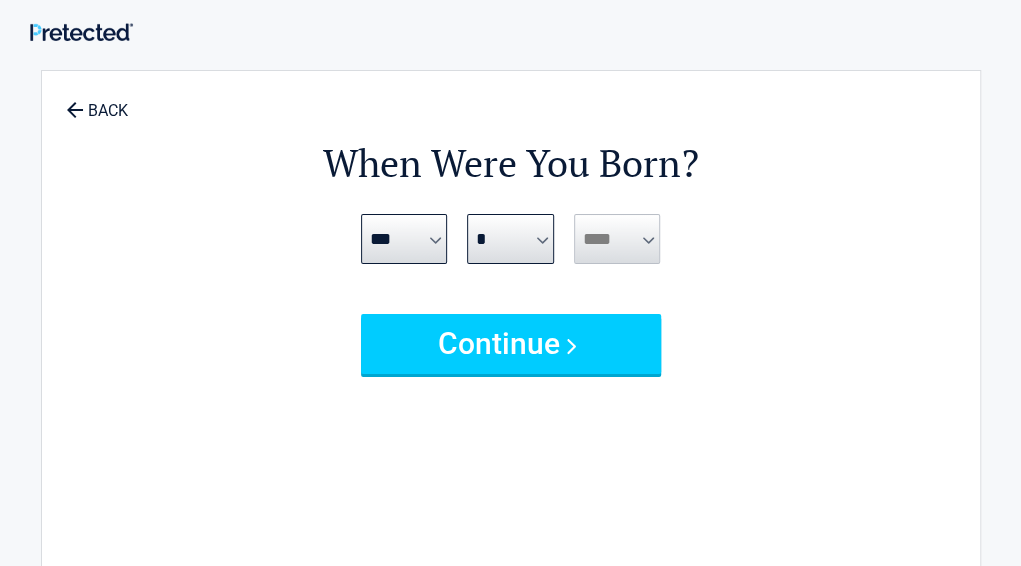 click on "****
****
****
****
****
****
****
****
****
****
****
****
****
****
****
****
****
****
****
****
****
****
****
****
****
****
****
****
****
****
****
****
****
****
****
****
****
****
****
****
****
****
****
****
****
****
****
****
****
****
****
****
****
****
****
****
****
****
****
****
****
****
**** ****" at bounding box center [617, 239] 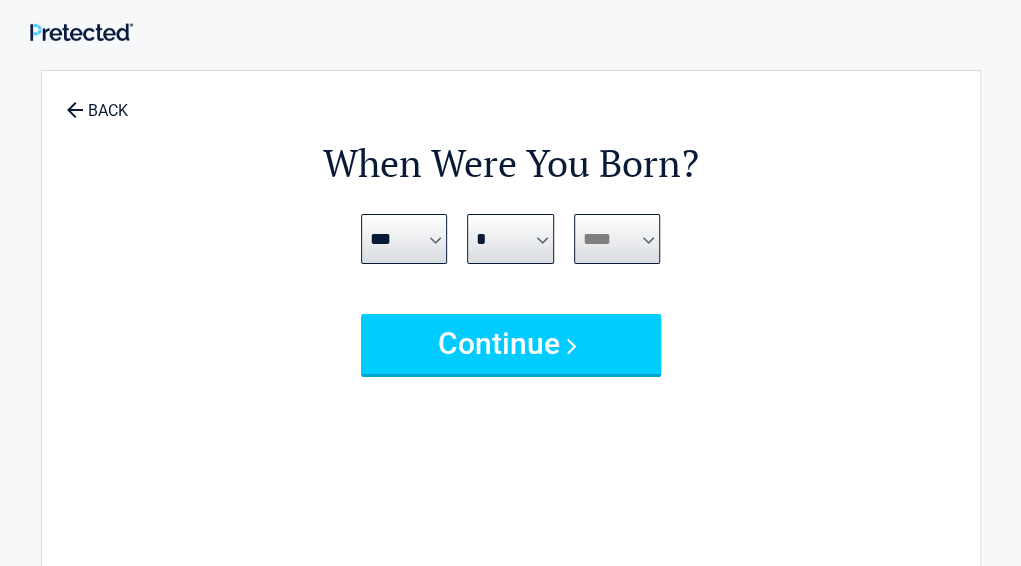 click on "****
****
****
****
****
****
****
****
****
****
****
****
****
****
****
****
****
****
****
****
****
****
****
****
****
****
****
****
****
****
****
****
****
****
****
****
****
****
****
****
****
****
****
****
****
****
****
****
****
****
****
****
****
****
****
****
****
****
****
****
****
****
****
****" at bounding box center (617, 239) 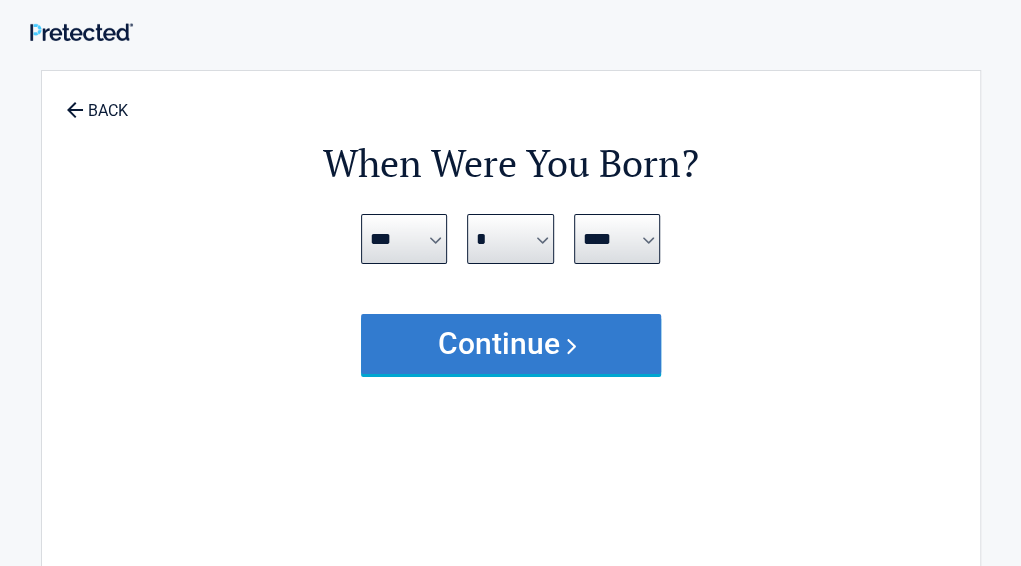 click on "Continue" at bounding box center (511, 344) 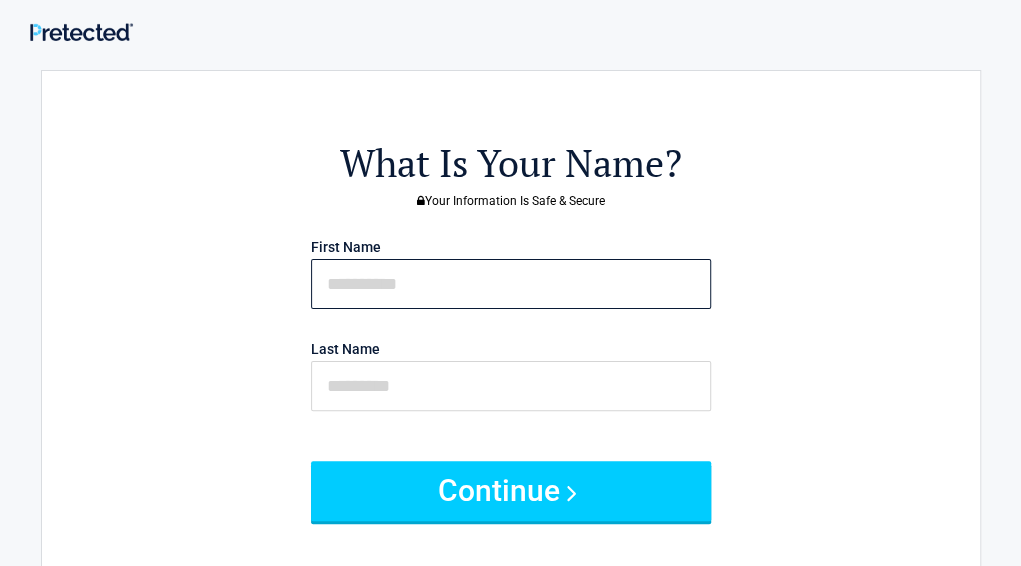 click at bounding box center [511, 284] 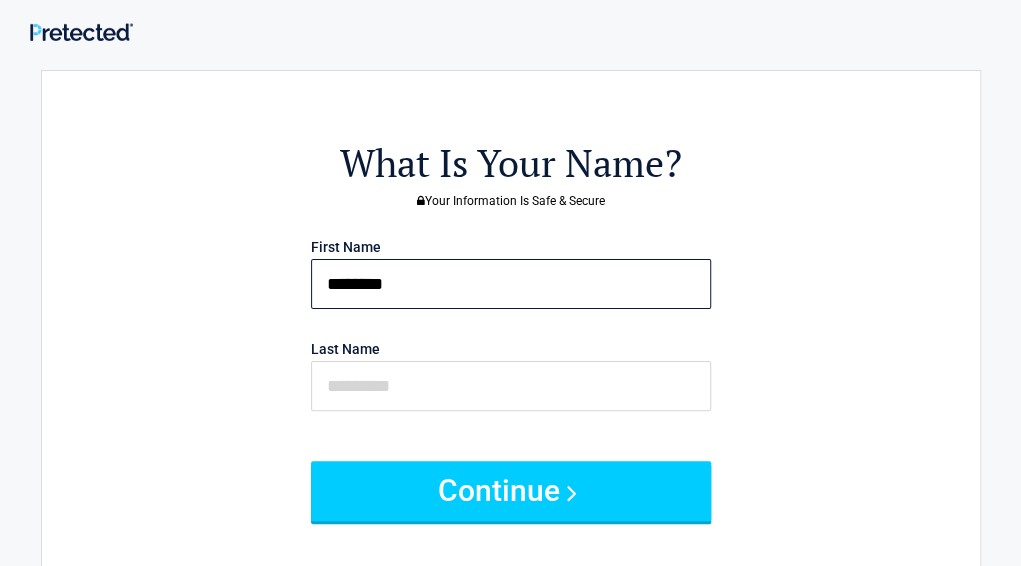 click on "********" at bounding box center (511, 284) 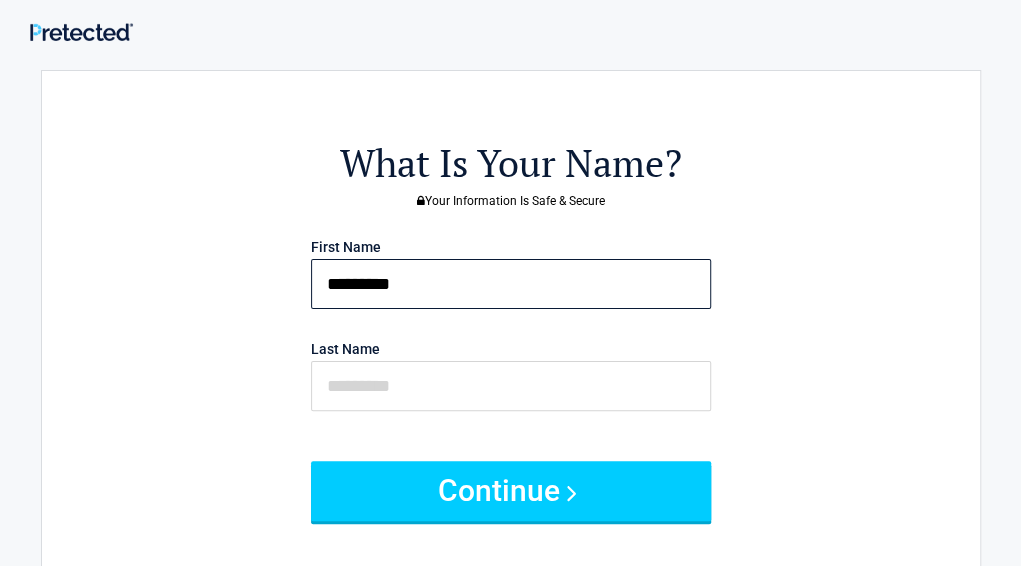 click on "*********" at bounding box center (511, 284) 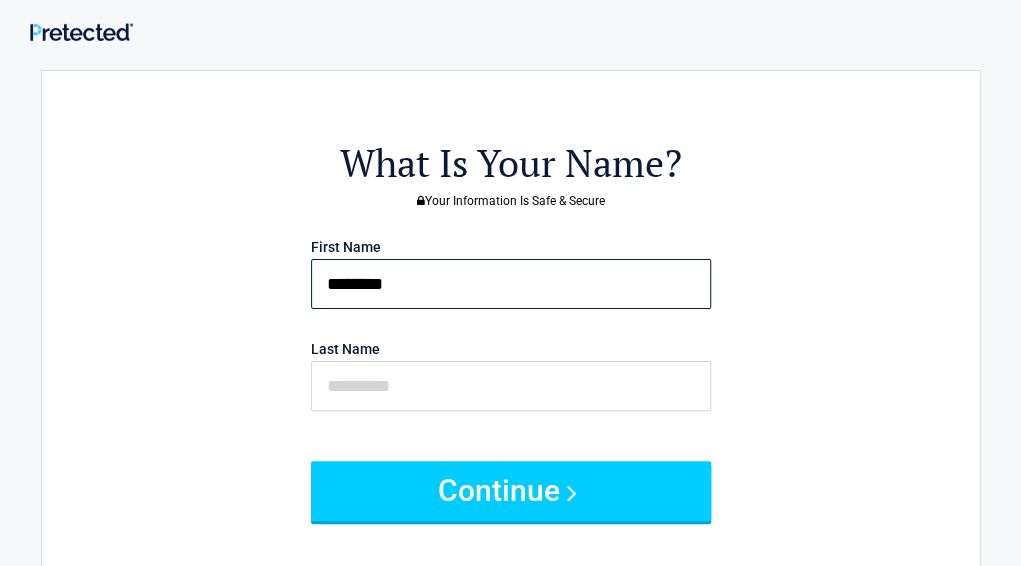 drag, startPoint x: 375, startPoint y: 283, endPoint x: 464, endPoint y: 299, distance: 90.426765 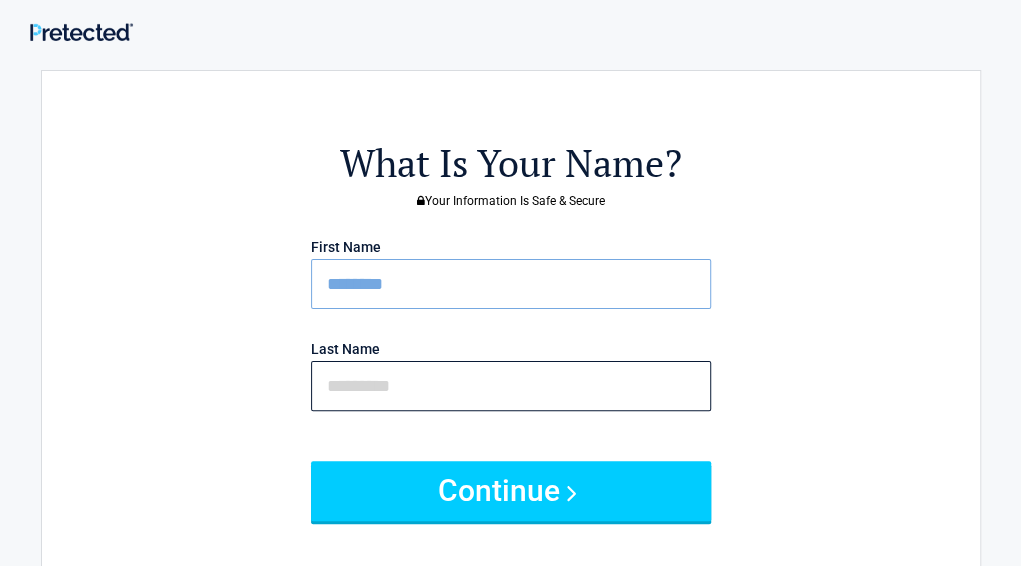 click at bounding box center [511, 386] 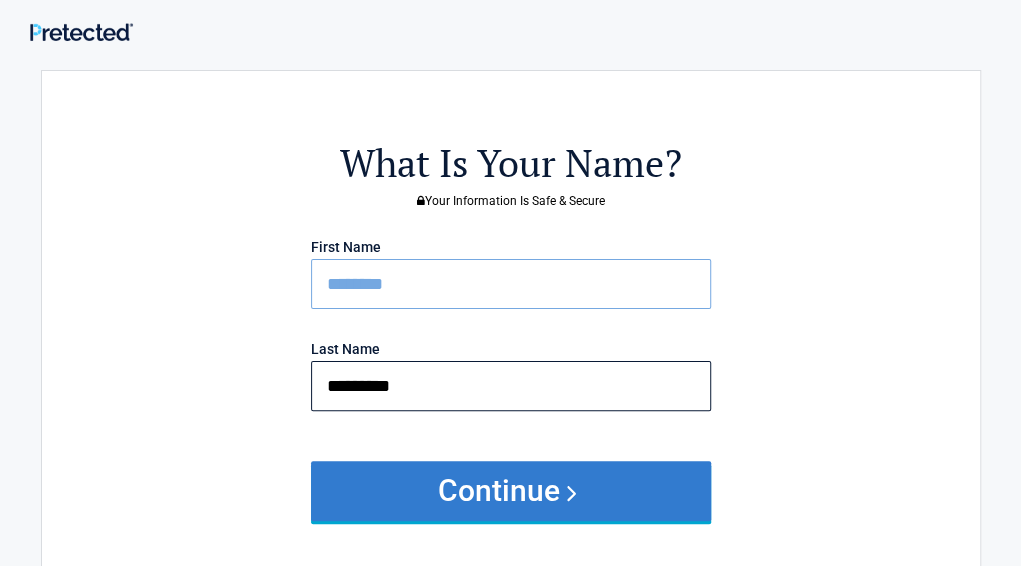 type on "*********" 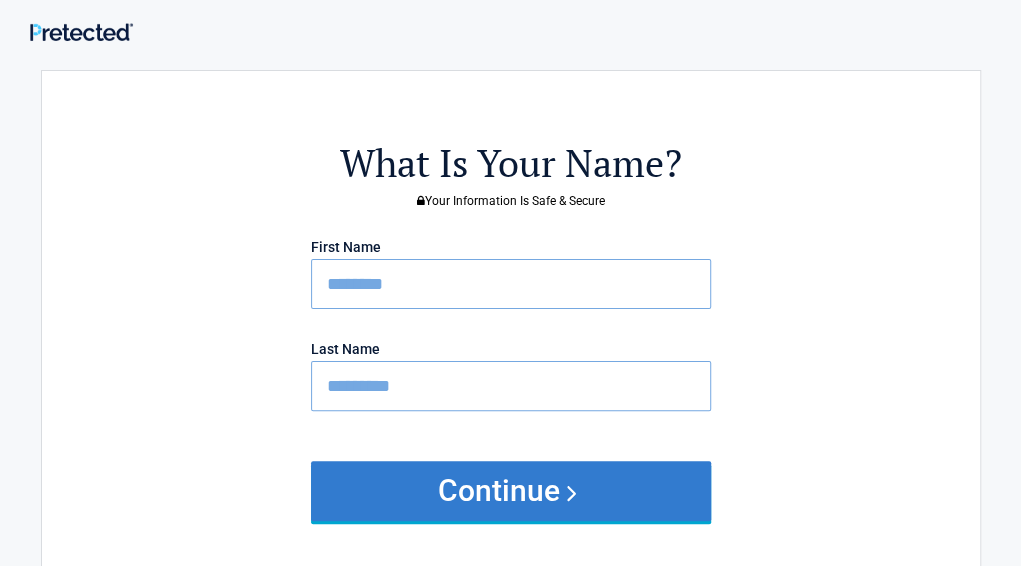 click on "Continue" at bounding box center (511, 491) 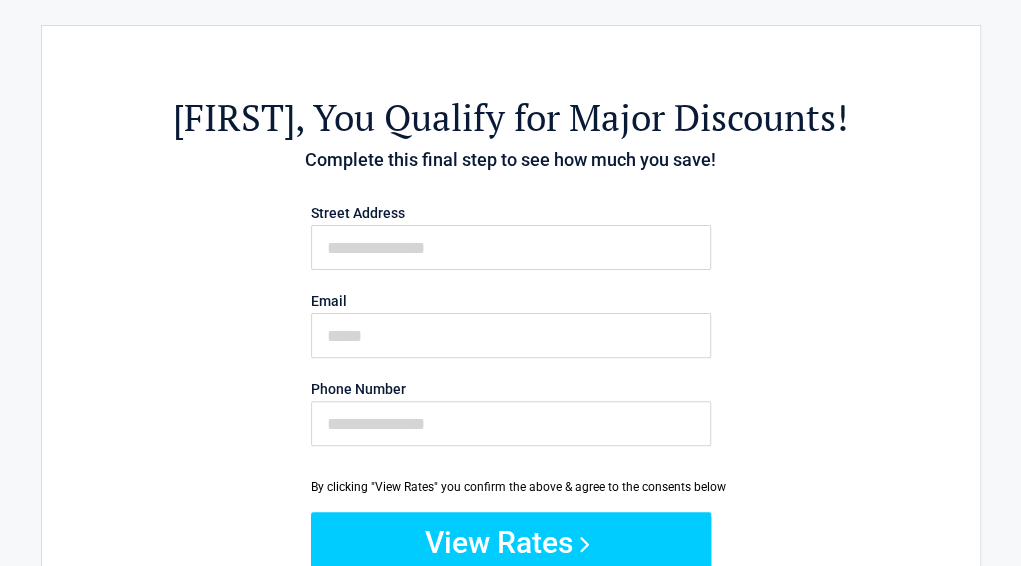 scroll, scrollTop: 43, scrollLeft: 0, axis: vertical 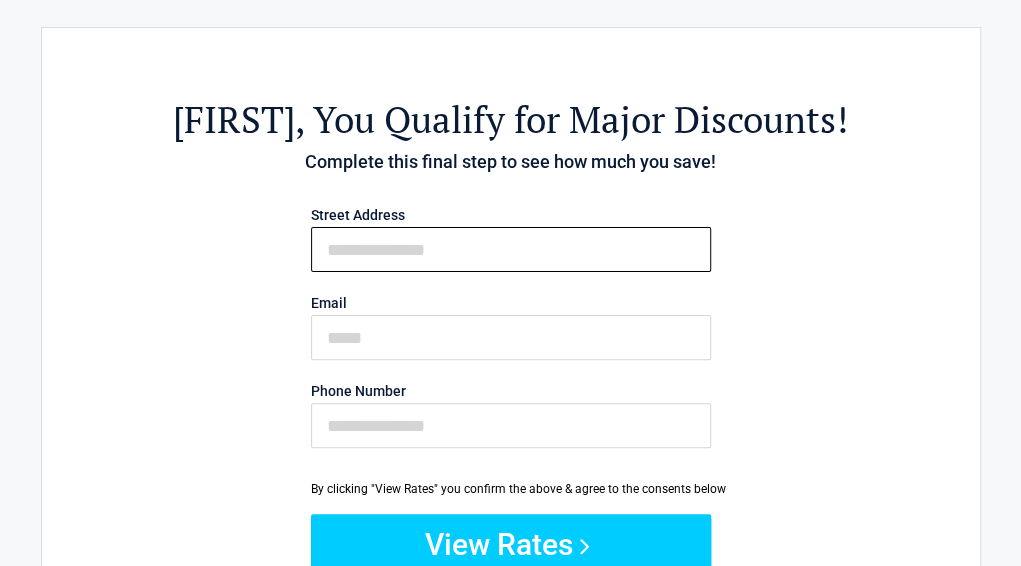 click on "First Name" at bounding box center (511, 249) 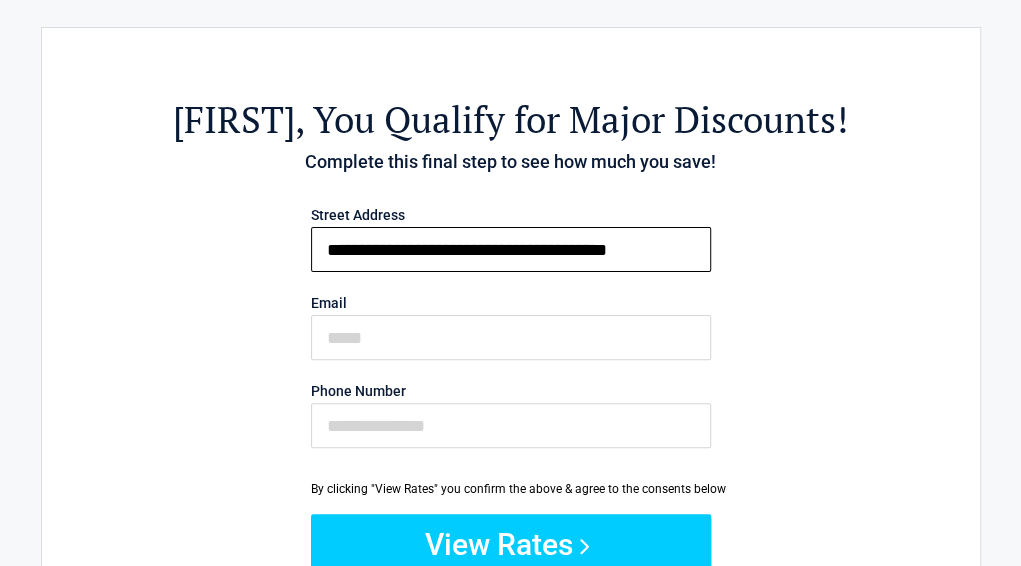 type on "**********" 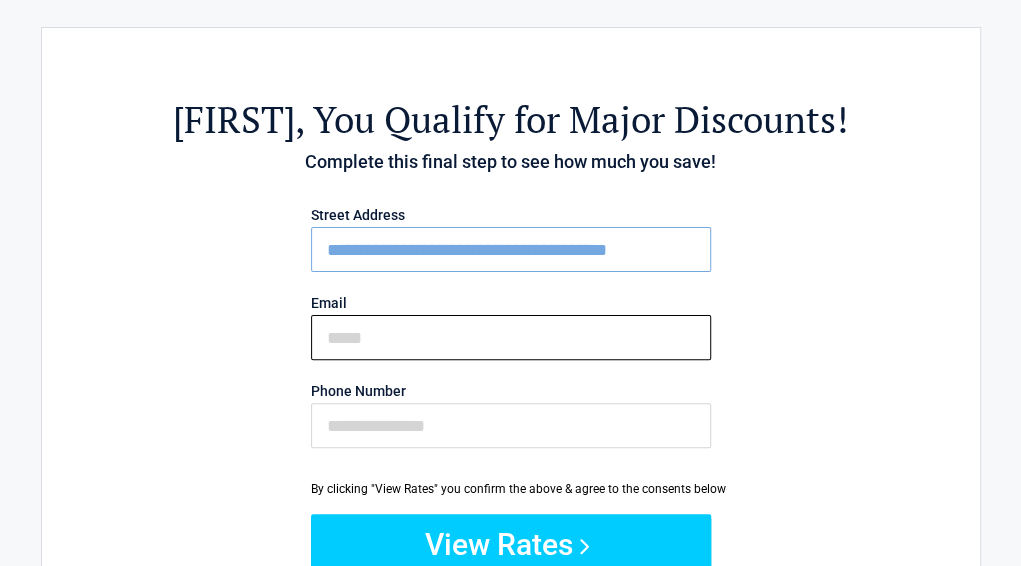 click on "Email" at bounding box center [511, 337] 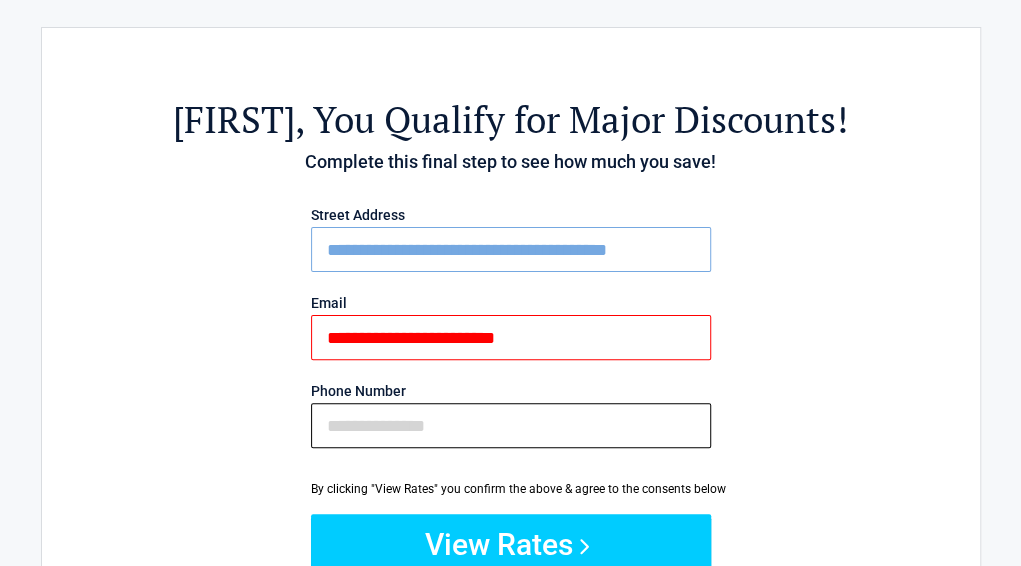 click on "Phone Number" at bounding box center [511, 425] 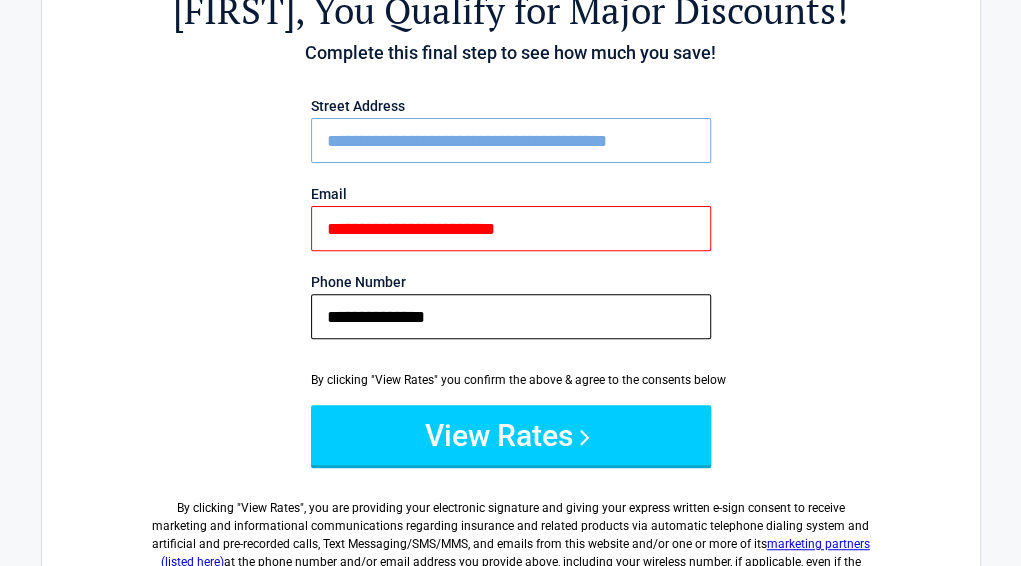 scroll, scrollTop: 153, scrollLeft: 0, axis: vertical 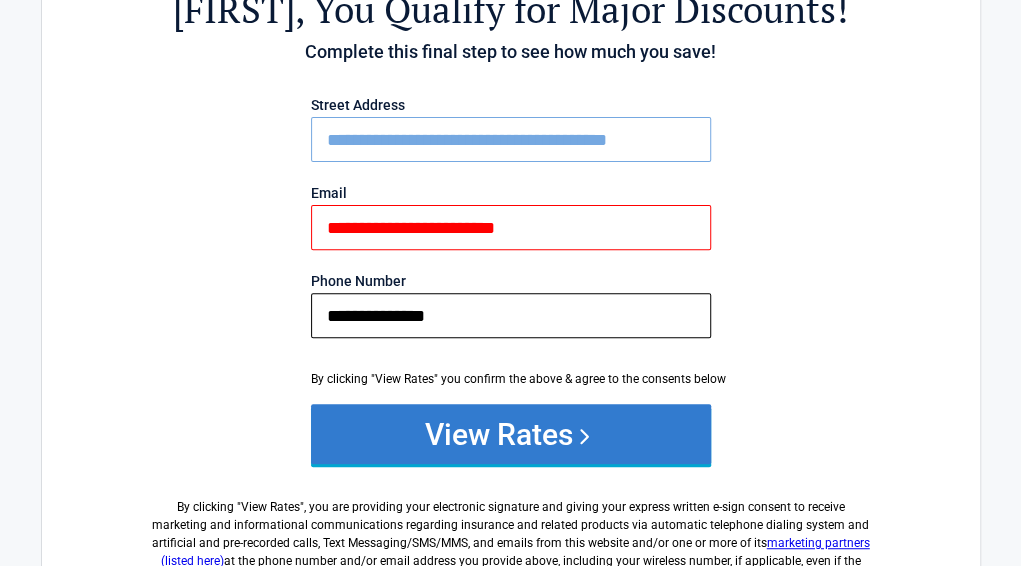 type on "**********" 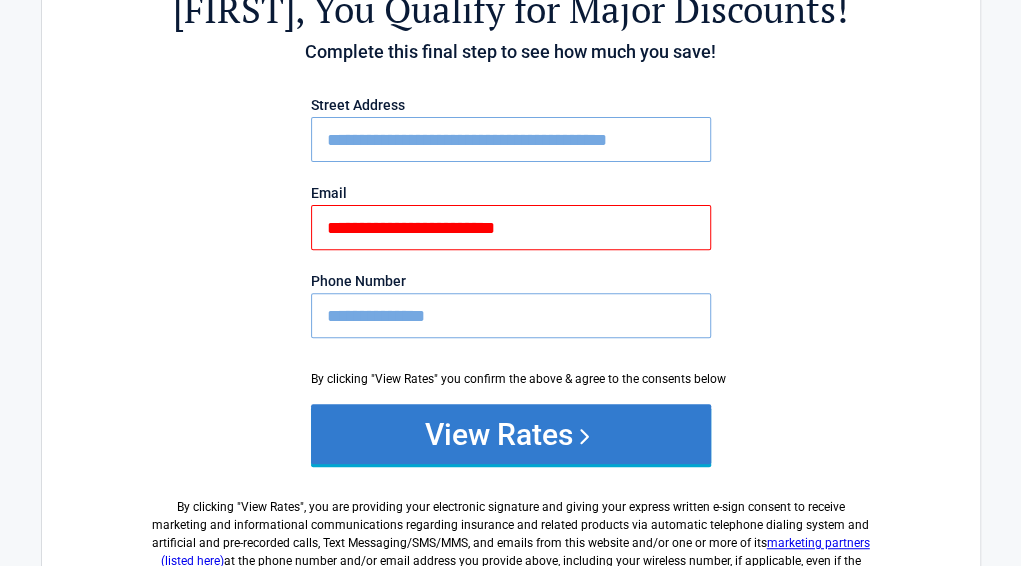 click on "View Rates" at bounding box center [511, 434] 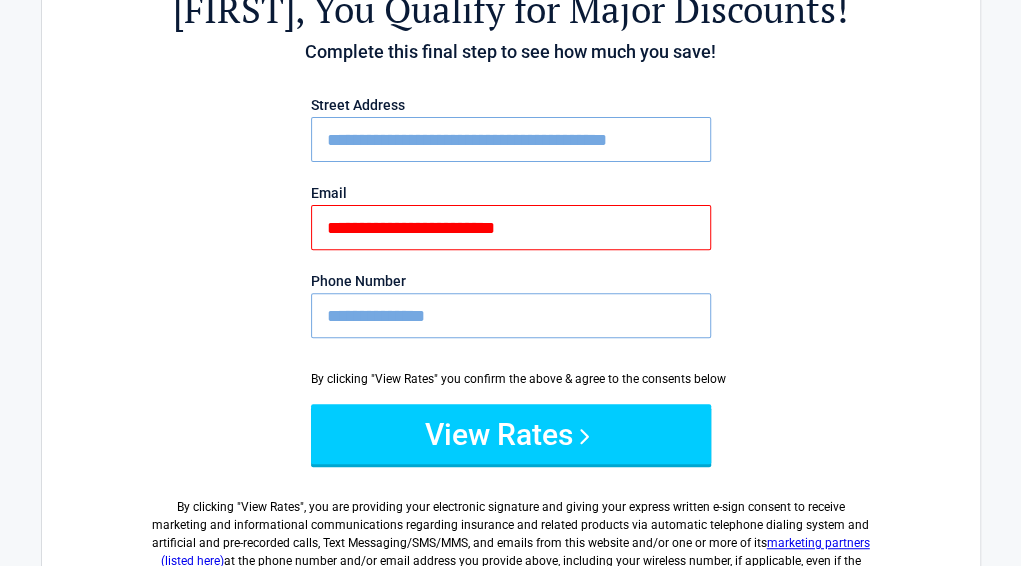 click on "**********" at bounding box center [511, 227] 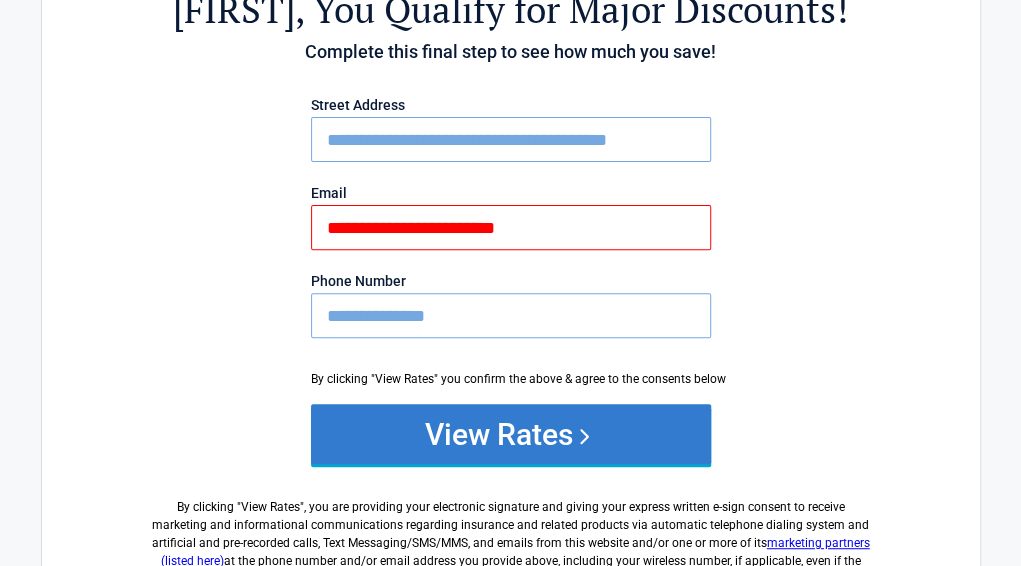 click on "View Rates" at bounding box center [511, 434] 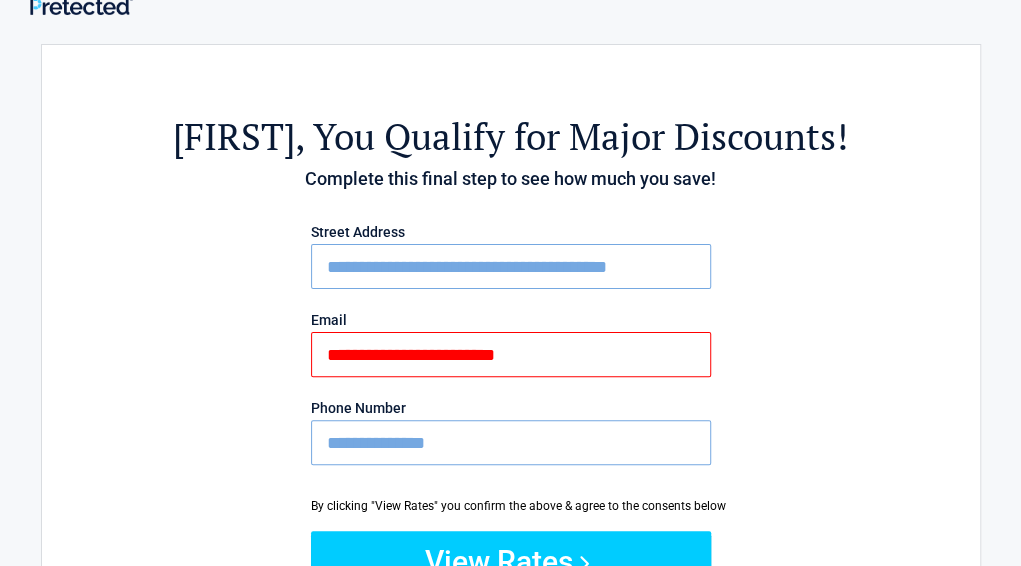 scroll, scrollTop: 0, scrollLeft: 0, axis: both 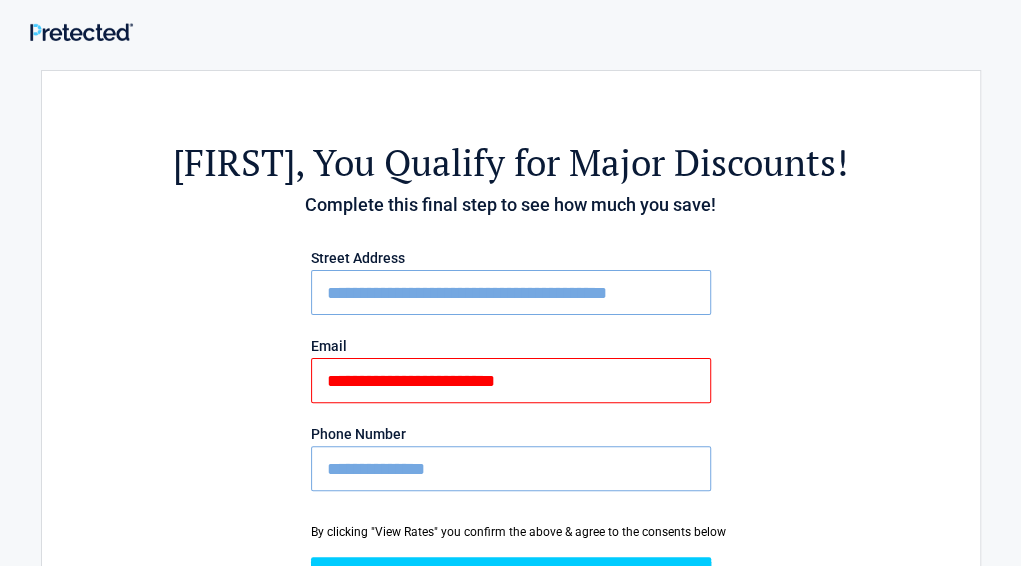 click on "**********" at bounding box center [511, 462] 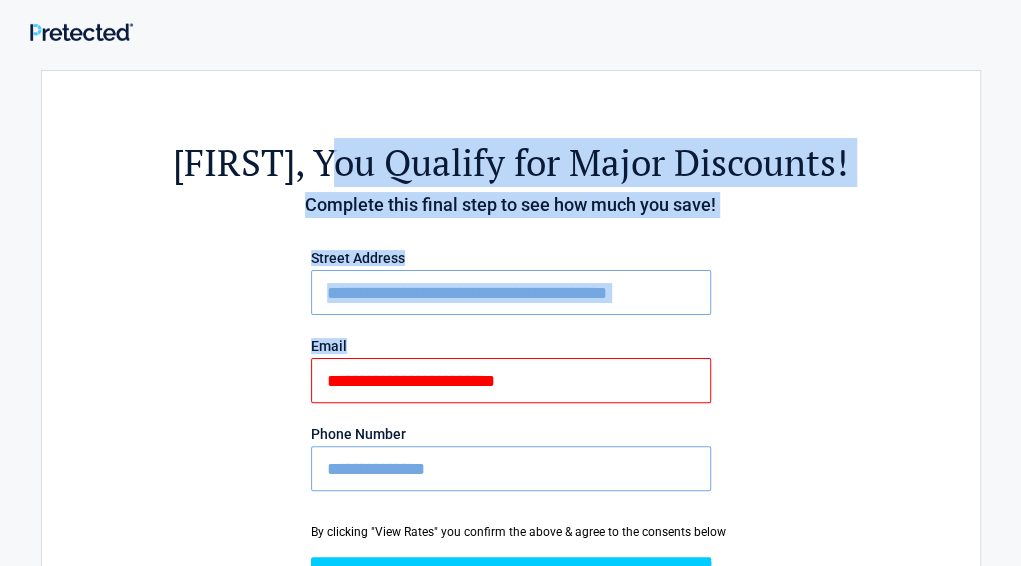 drag, startPoint x: 349, startPoint y: 119, endPoint x: 548, endPoint y: 389, distance: 335.41168 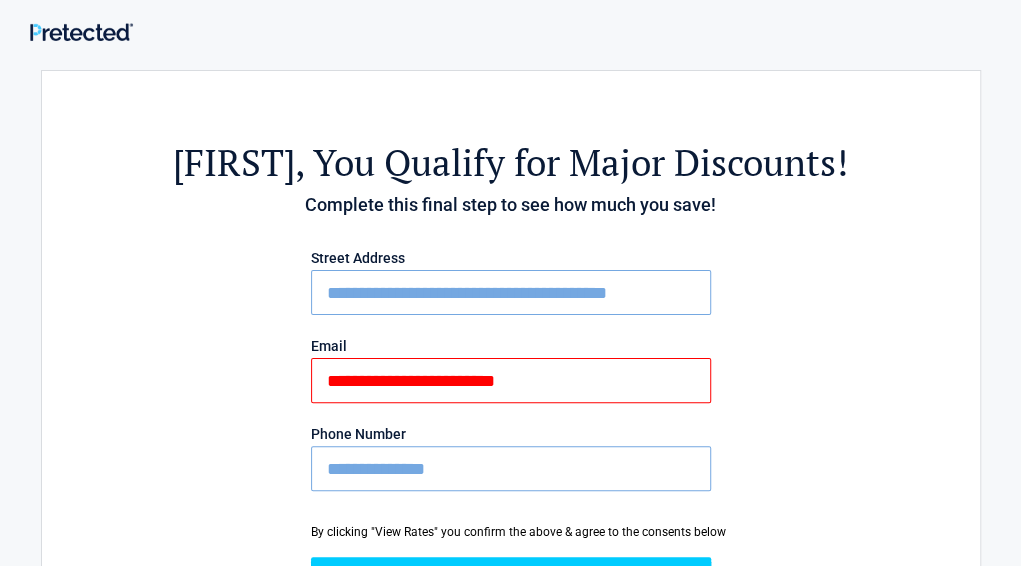 click on "**********" at bounding box center (511, 380) 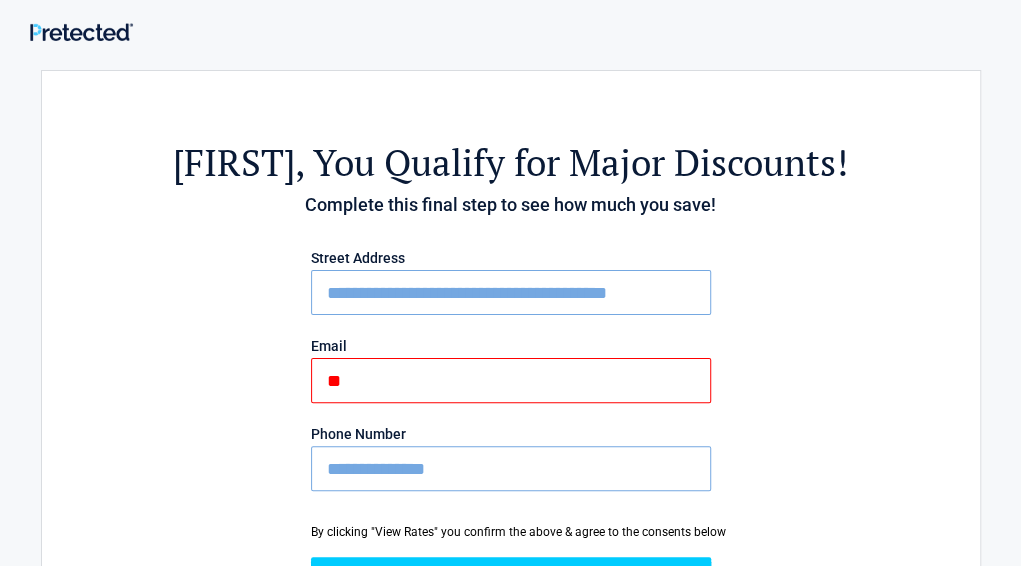 type on "*" 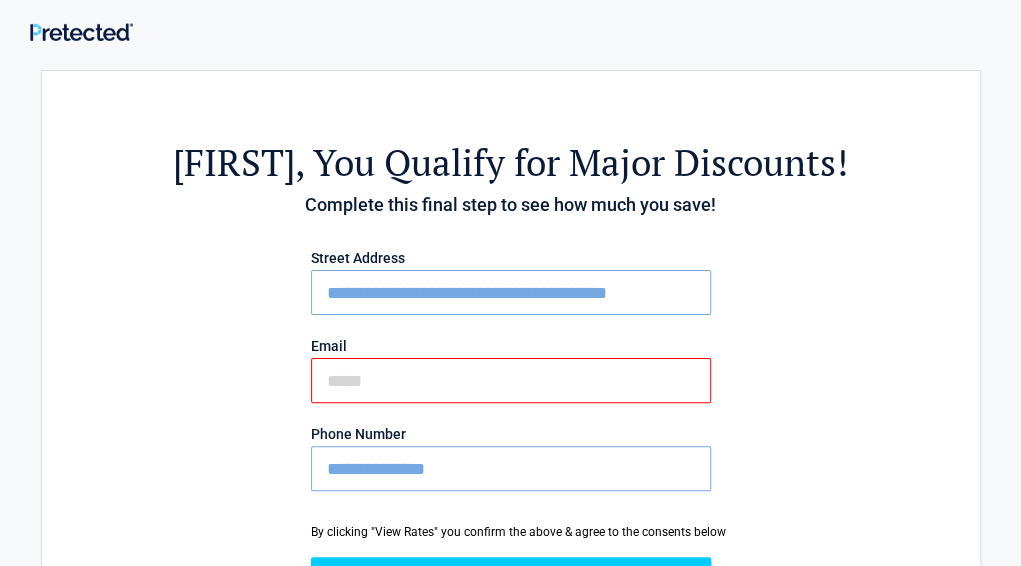 type 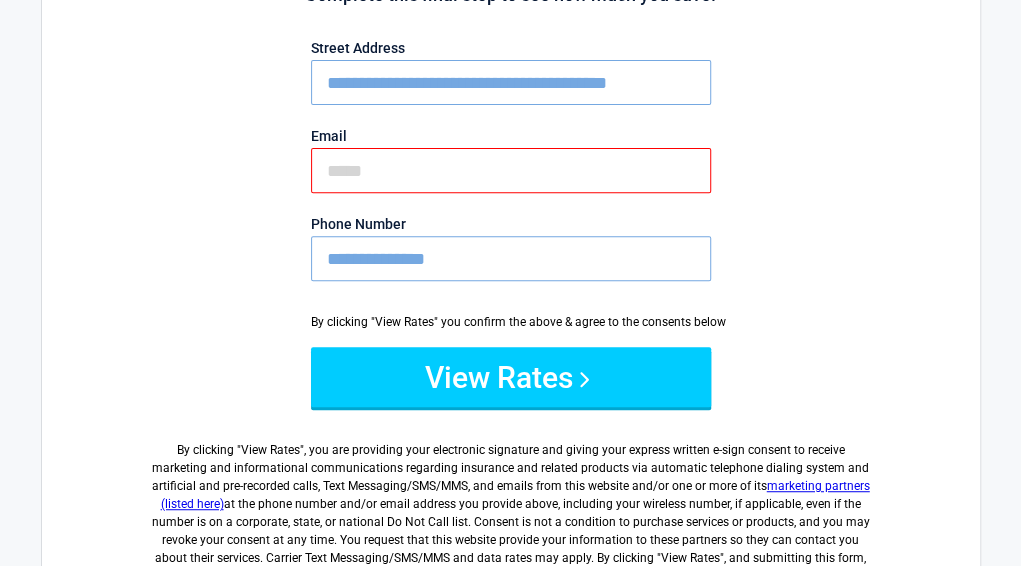 scroll, scrollTop: 211, scrollLeft: 0, axis: vertical 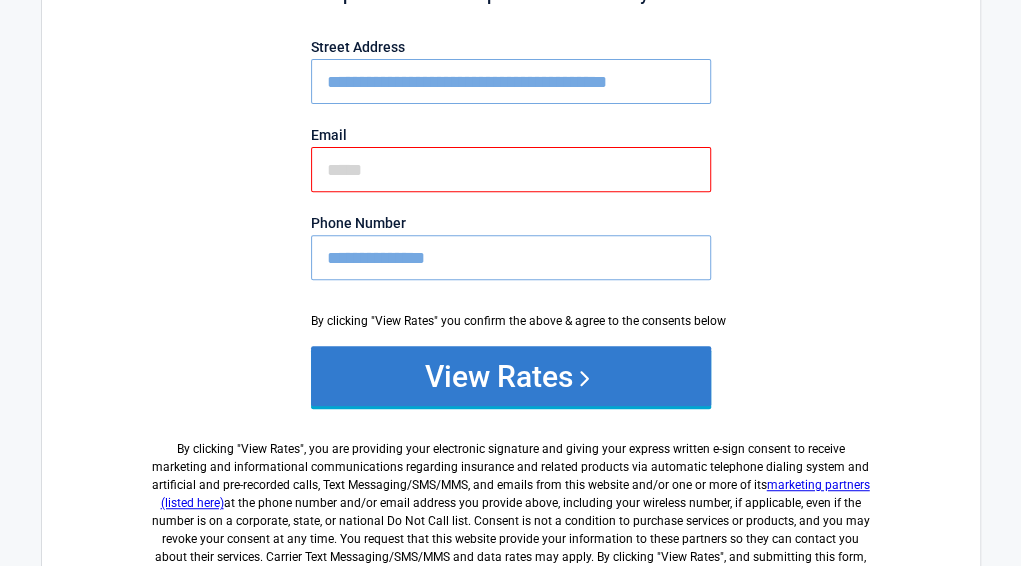 click on "View Rates" at bounding box center [511, 376] 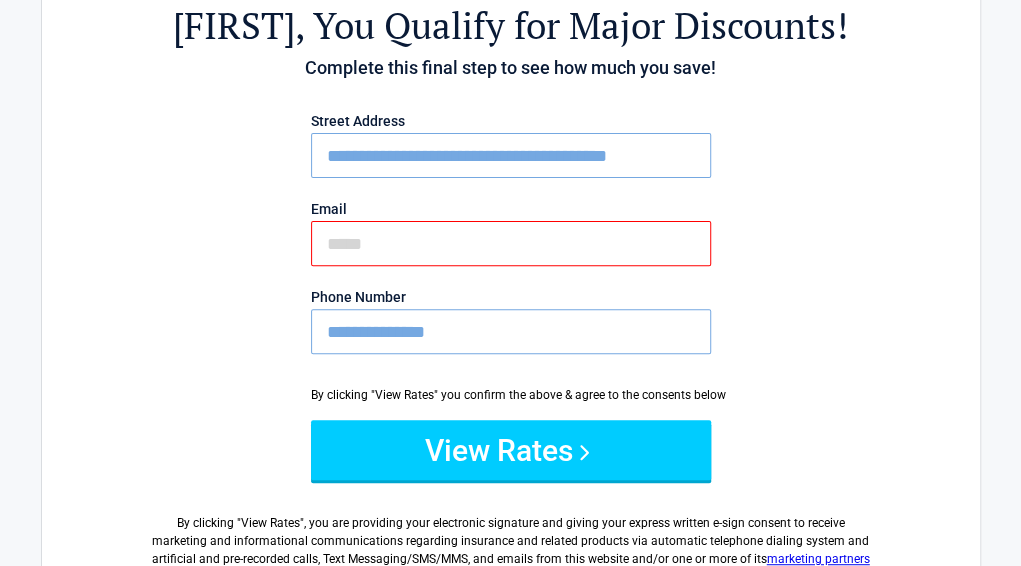 scroll, scrollTop: 0, scrollLeft: 0, axis: both 